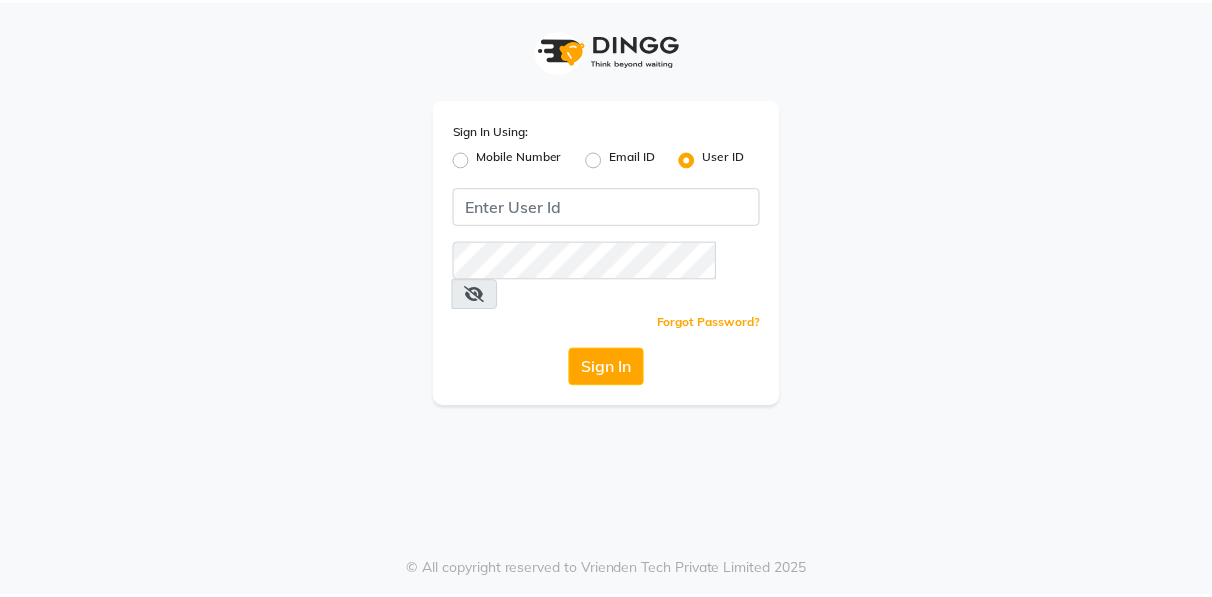 scroll, scrollTop: 0, scrollLeft: 0, axis: both 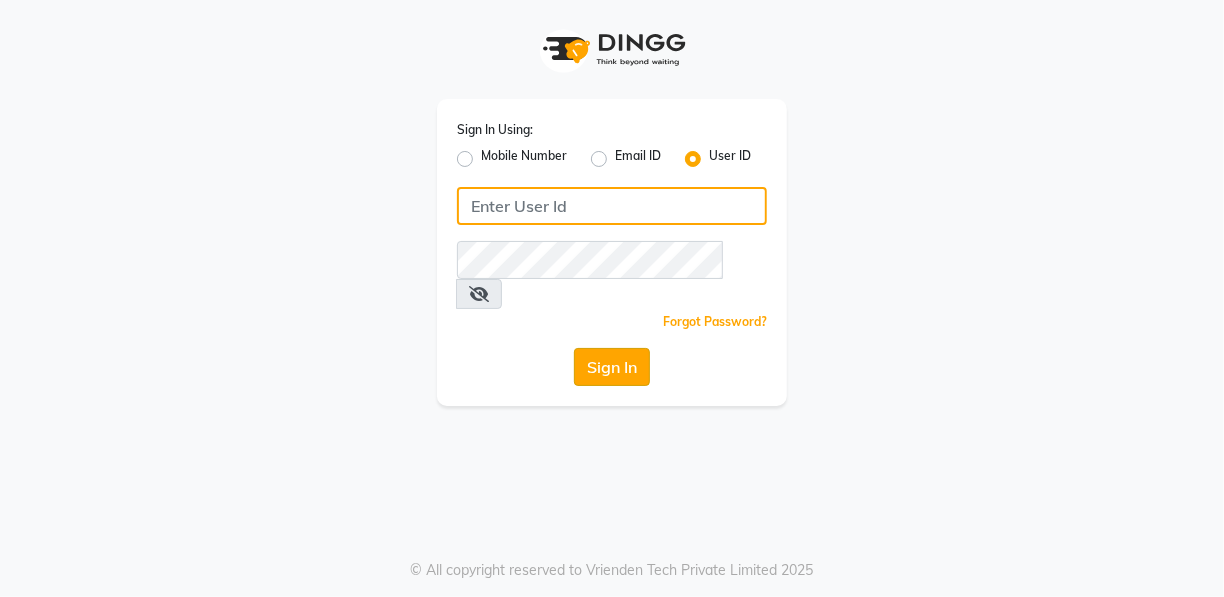 type on "rhapsody" 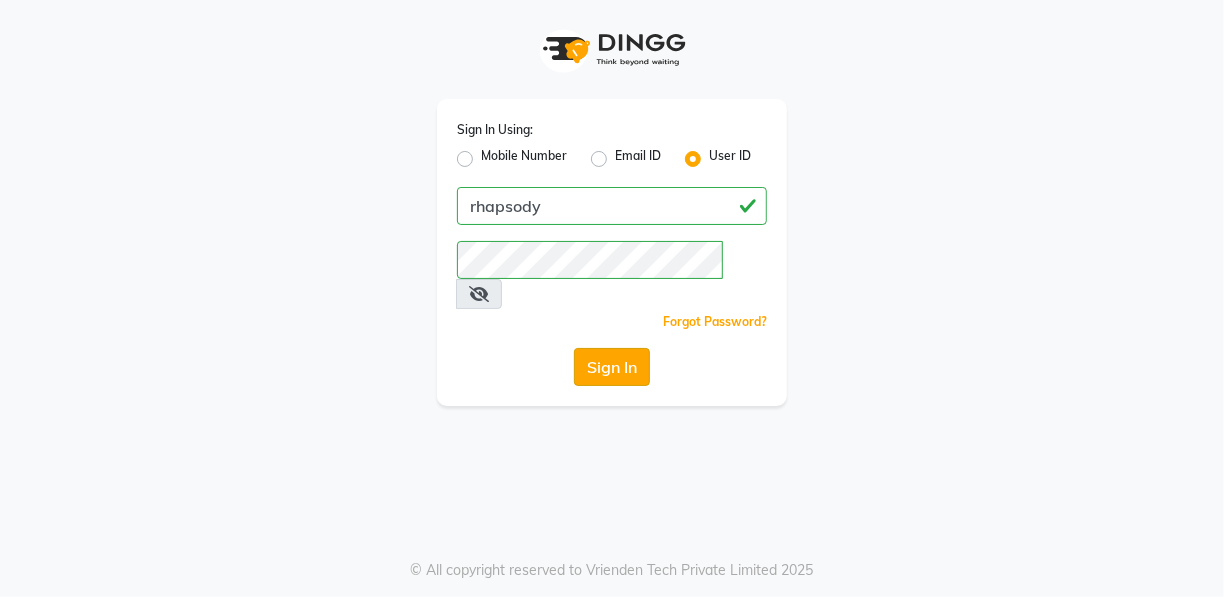 click on "Sign In" 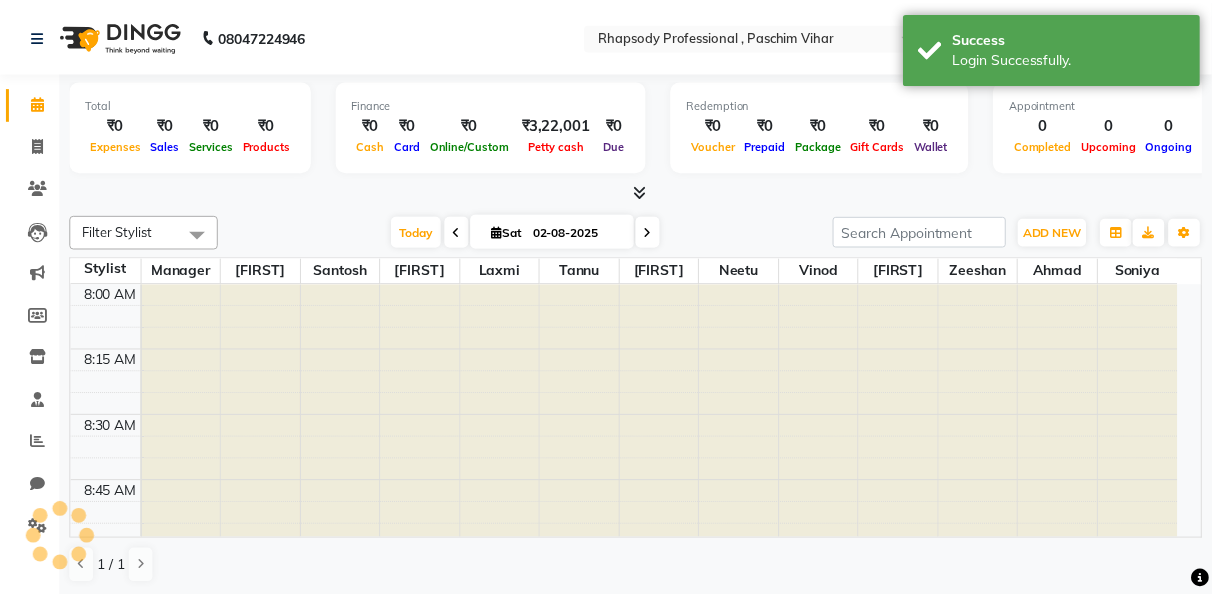 scroll, scrollTop: 0, scrollLeft: 0, axis: both 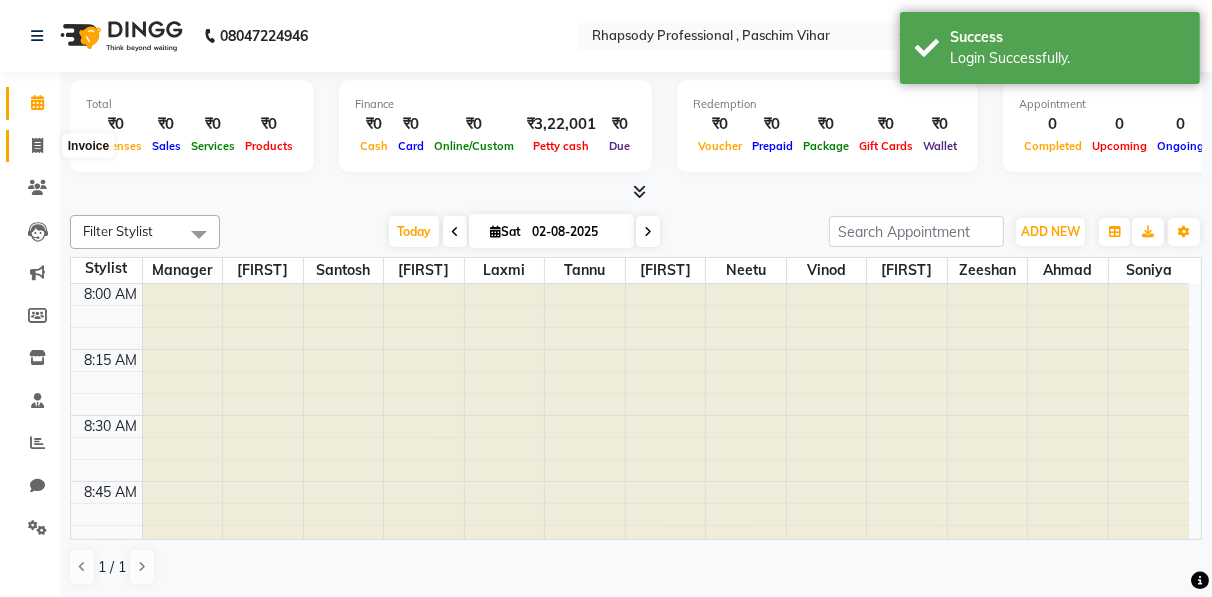 click 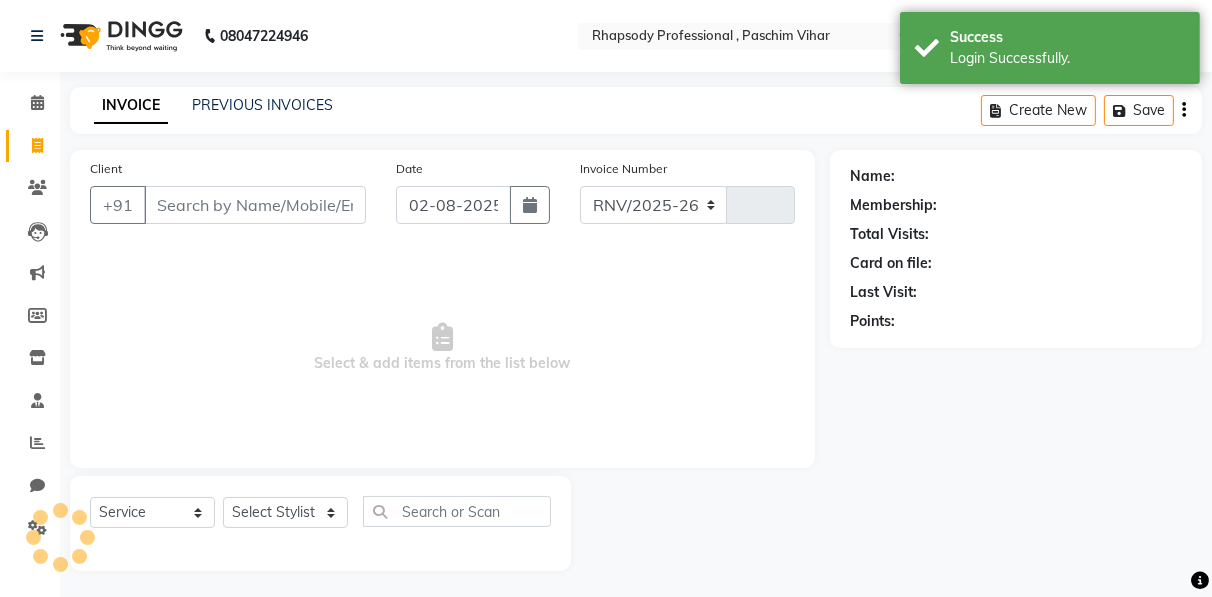 select on "8581" 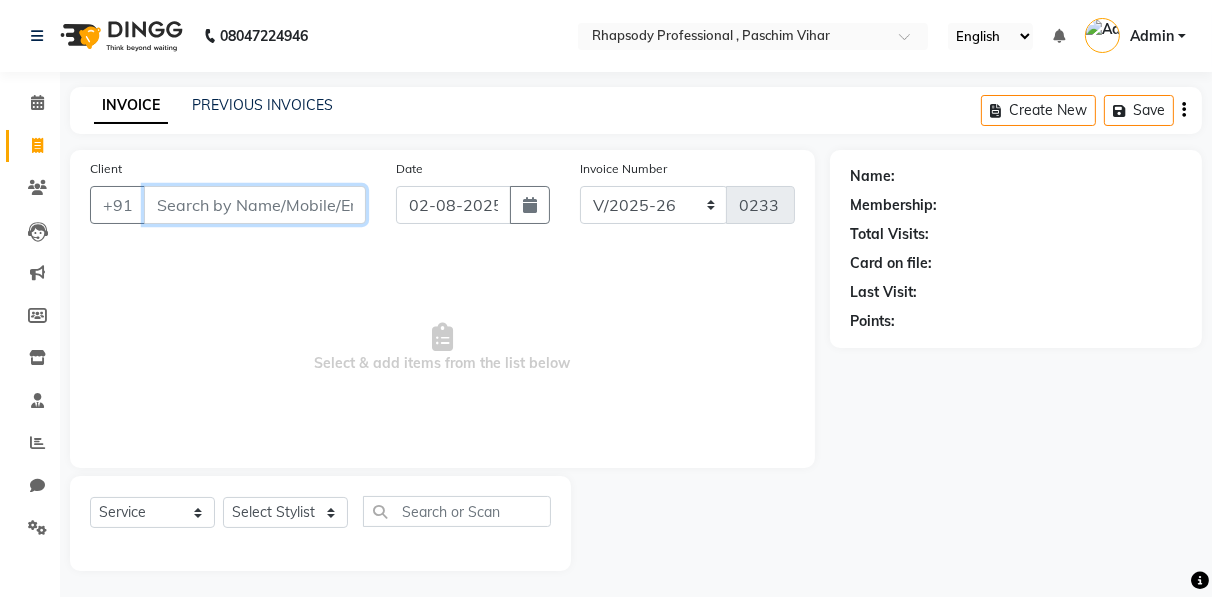 click on "Client" at bounding box center (255, 205) 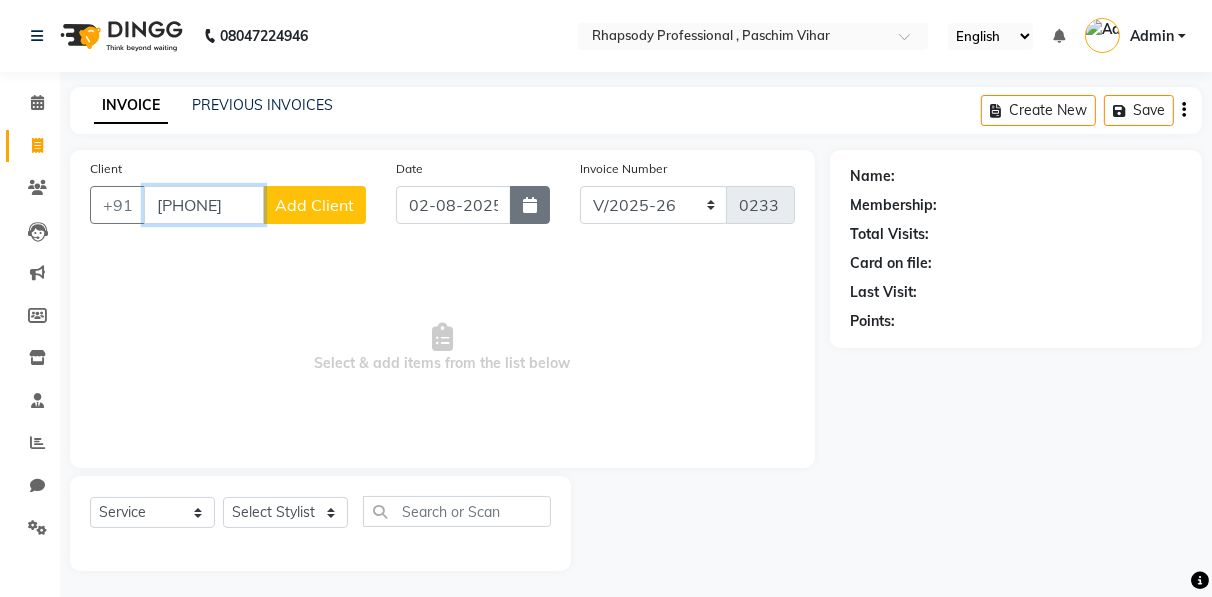 type on "[PHONE]" 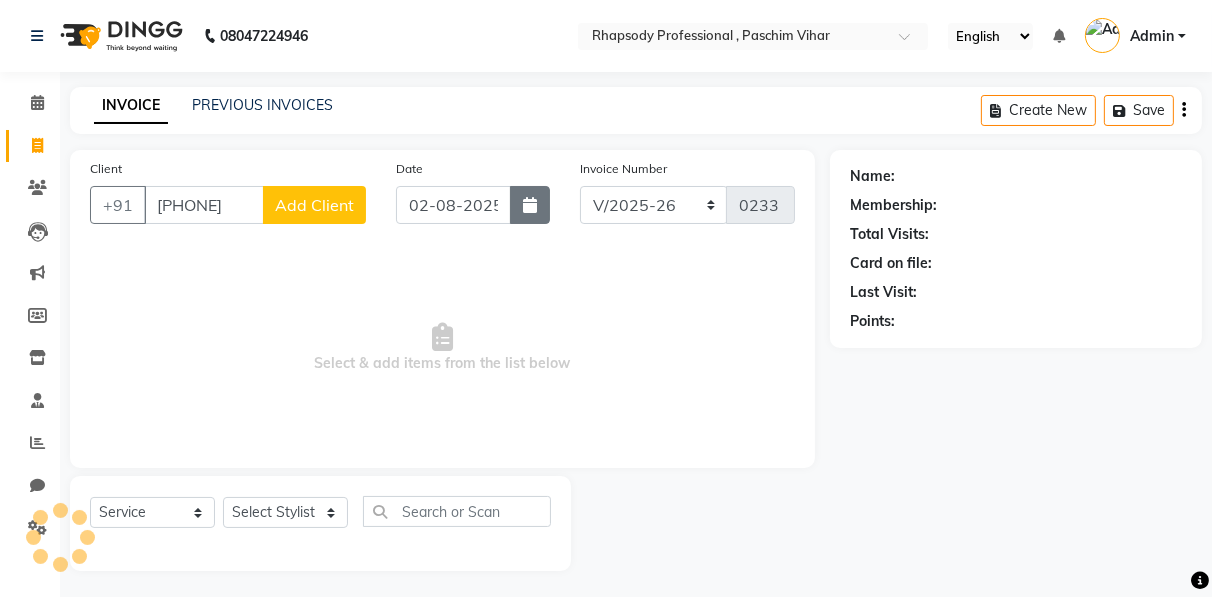 click 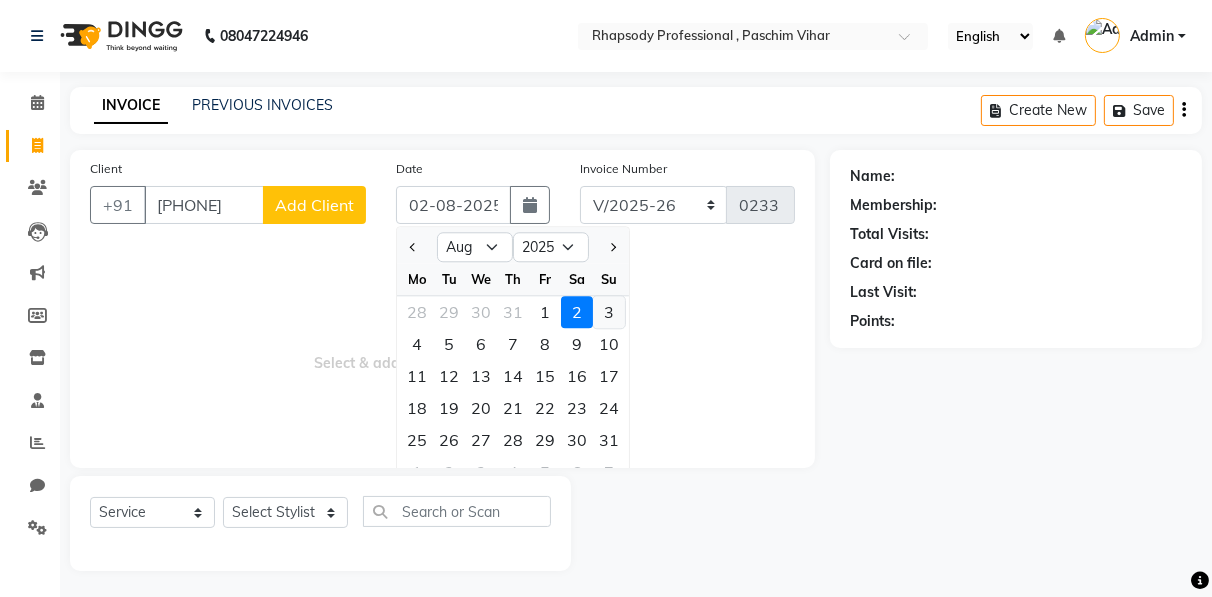 click on "3" 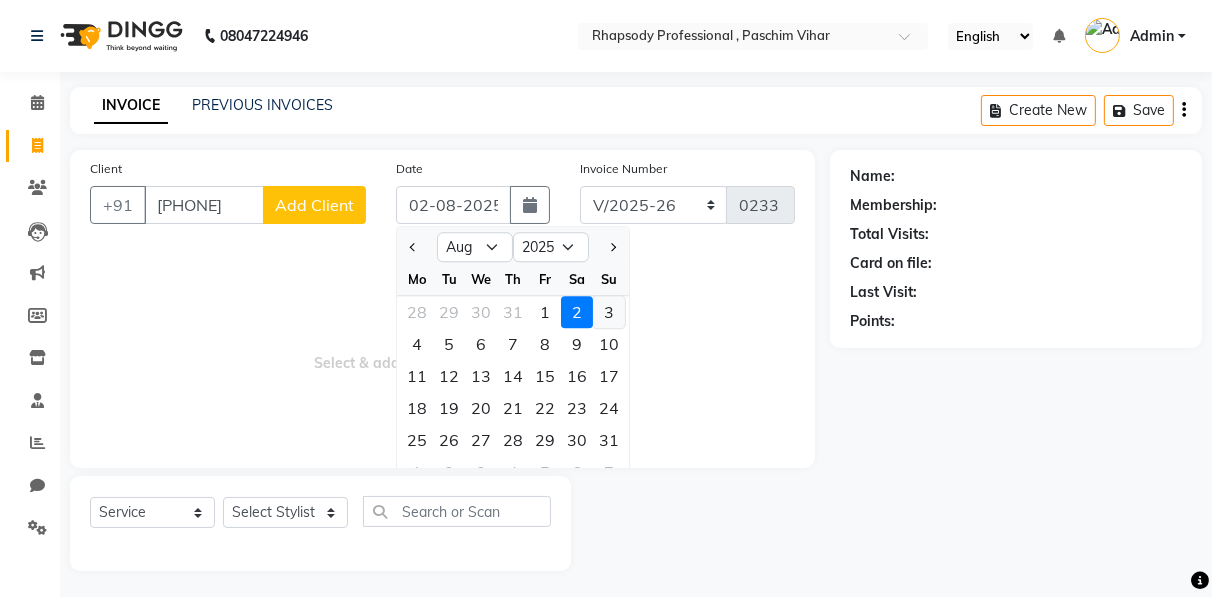 type on "03-08-2025" 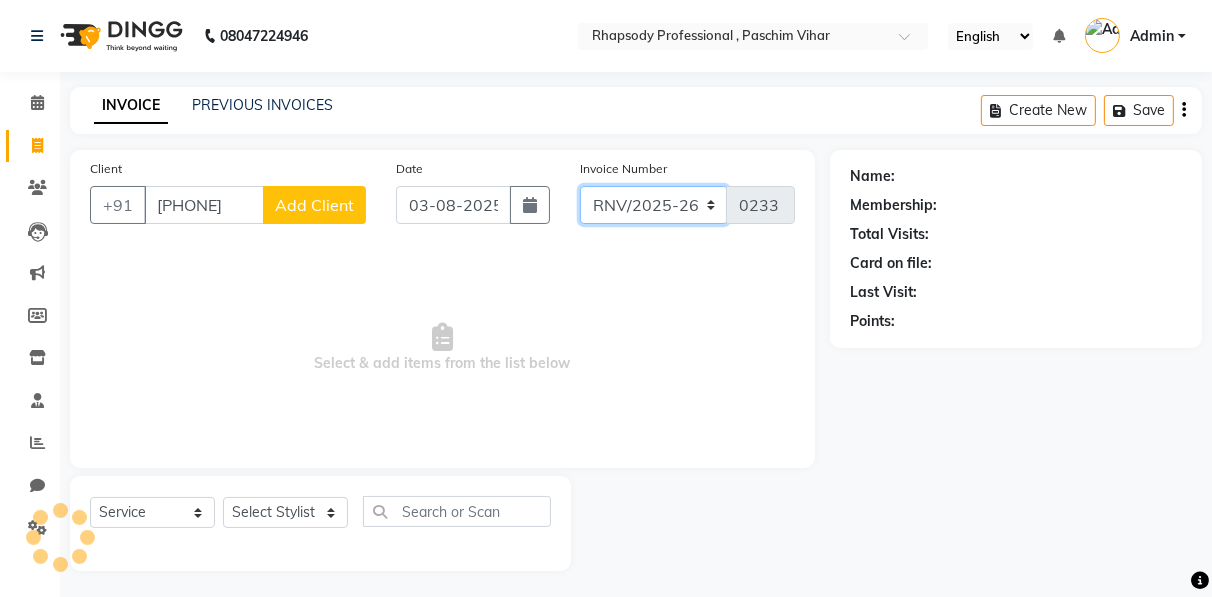 click on "RNV/2025-26 V/2025 V/2025-26" 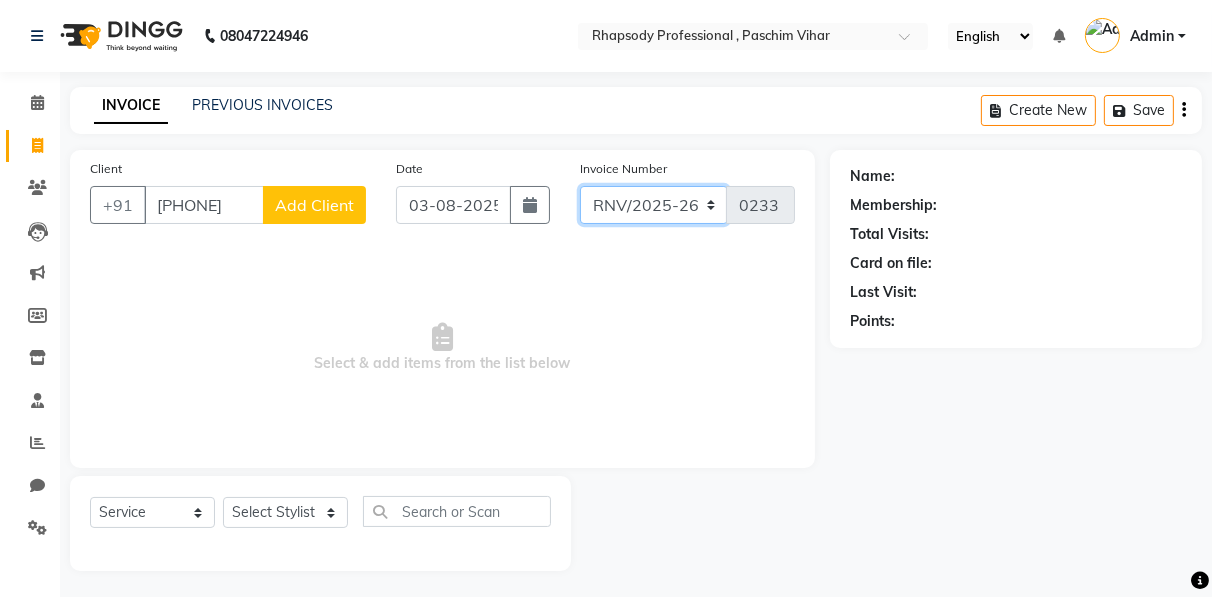 select on "8581" 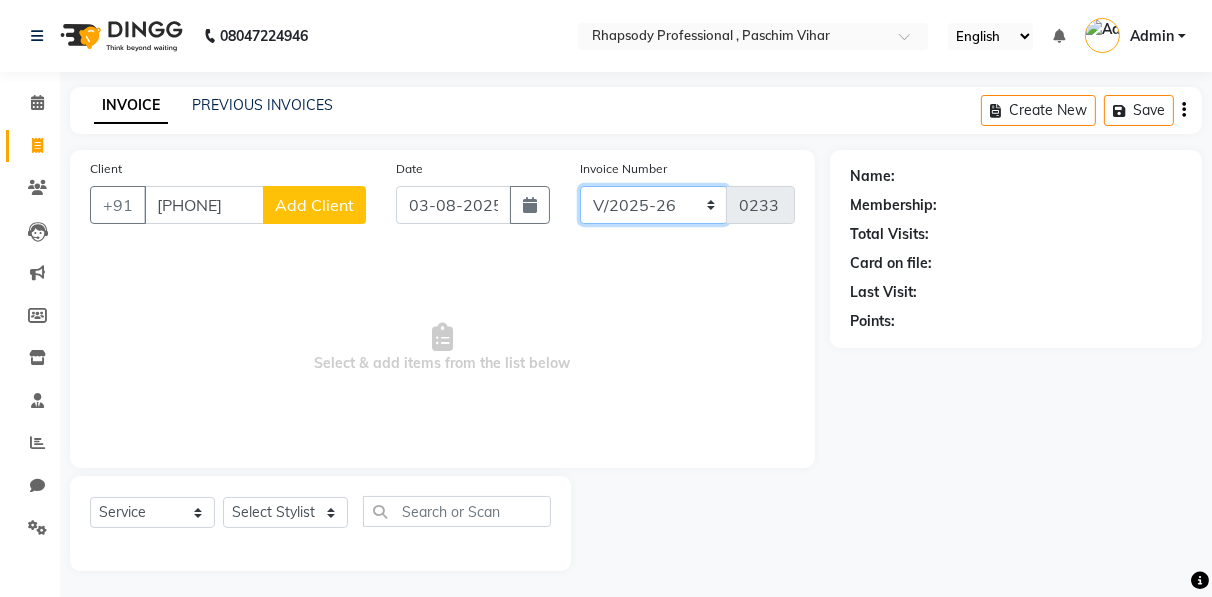 click on "RNV/2025-26 V/2025 V/2025-26" 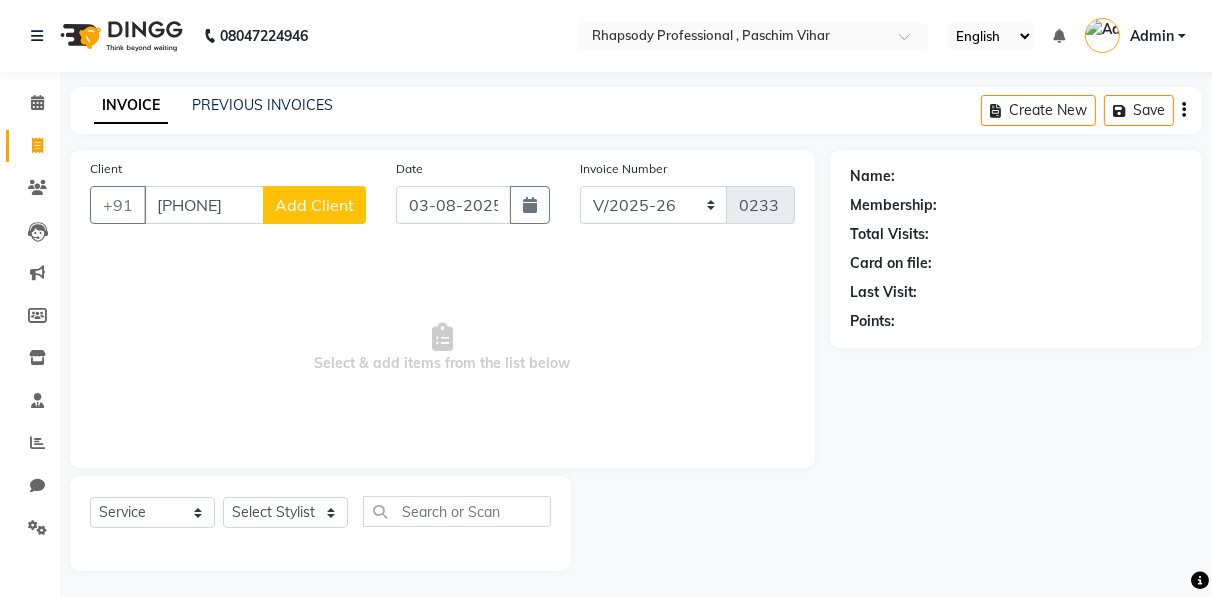 click on "Add Client" 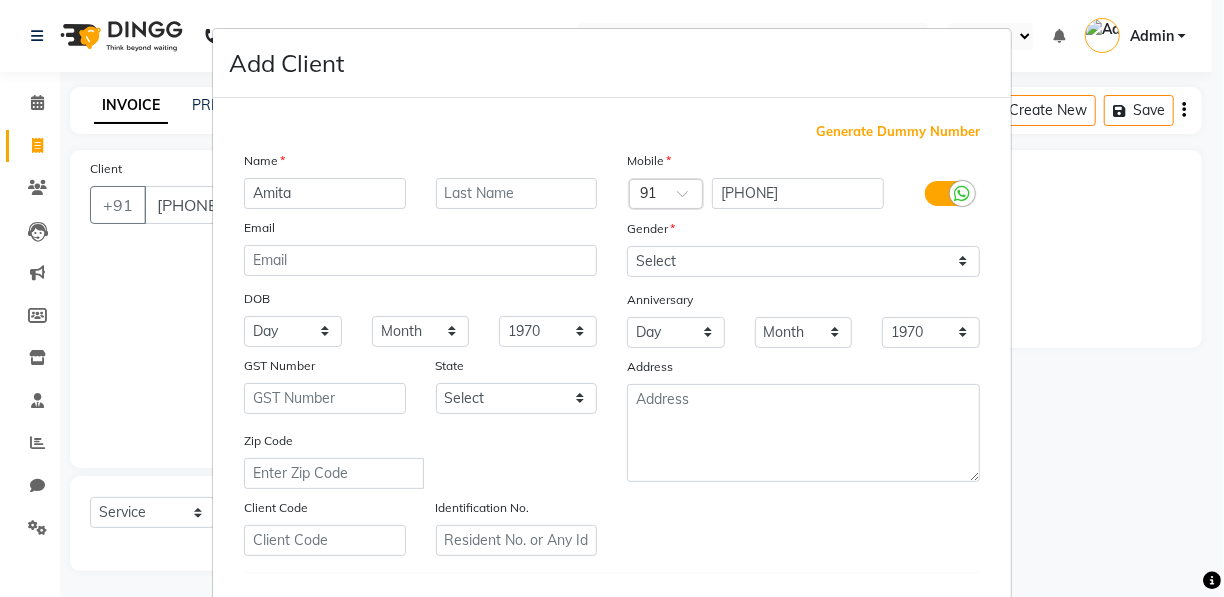 type on "Amita" 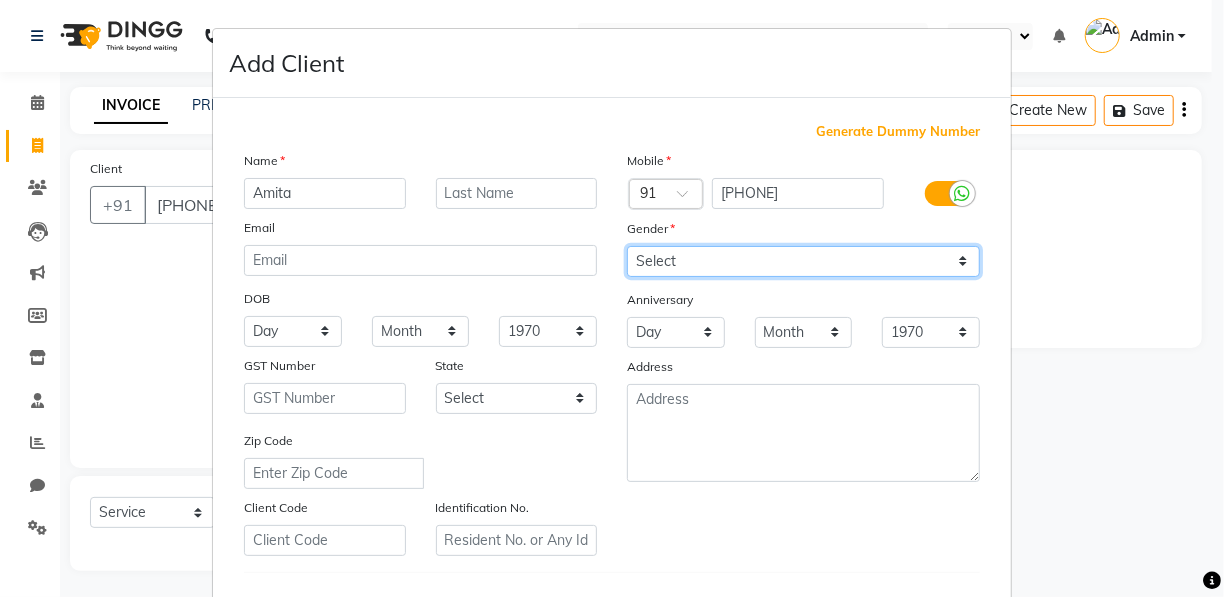 click on "Select Male Female Other Prefer Not To Say" at bounding box center [803, 261] 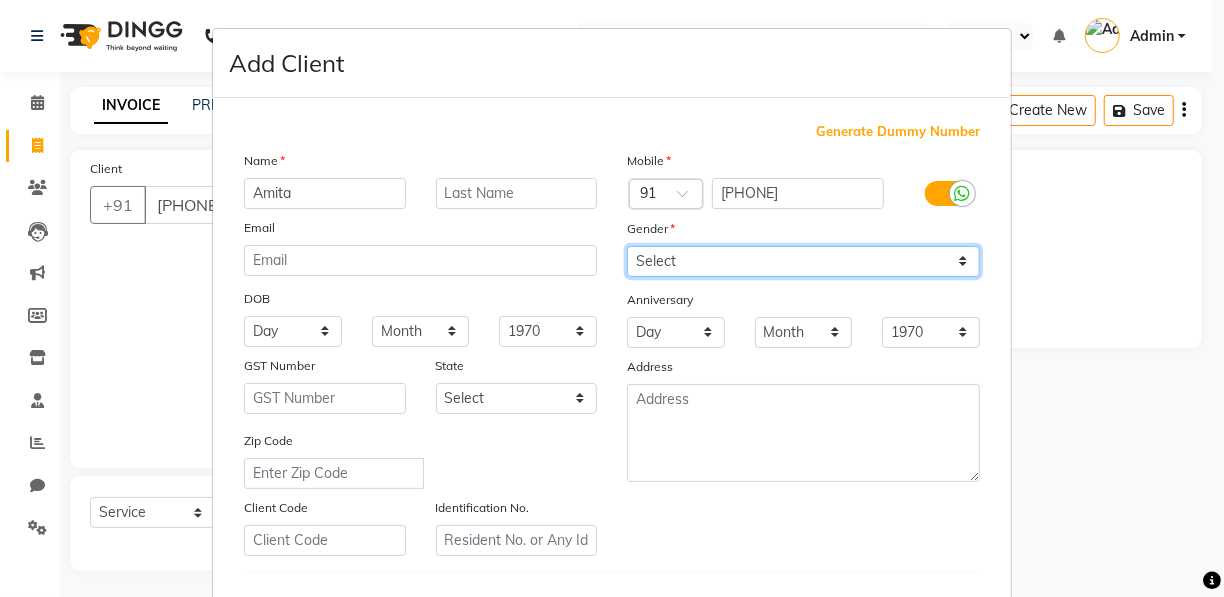 select on "female" 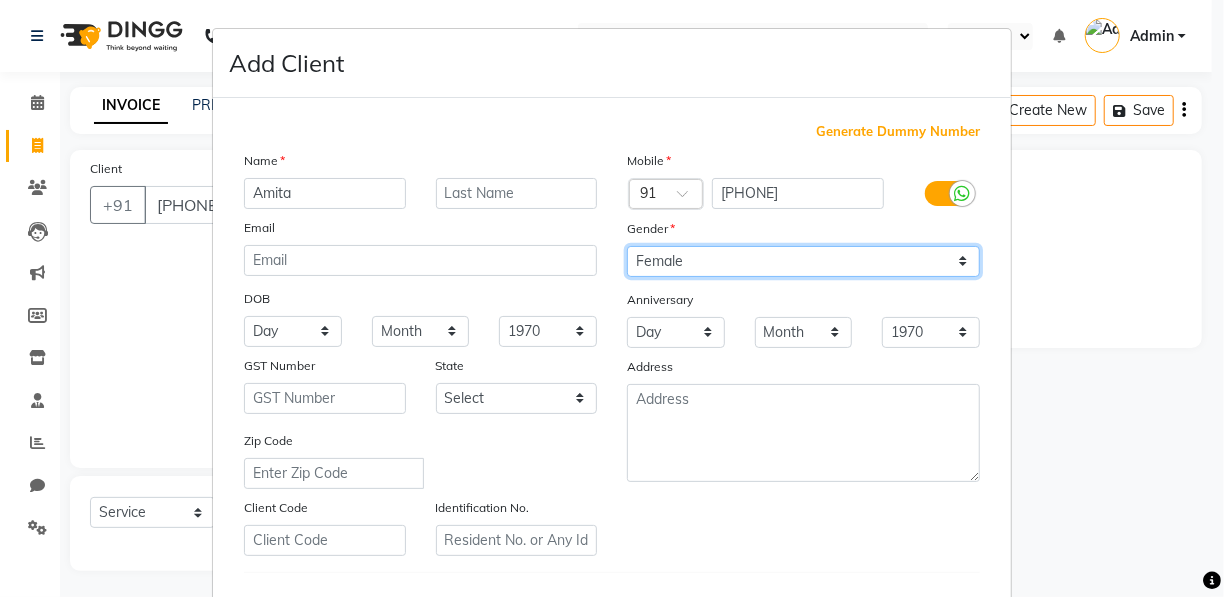click on "Select Male Female Other Prefer Not To Say" at bounding box center [803, 261] 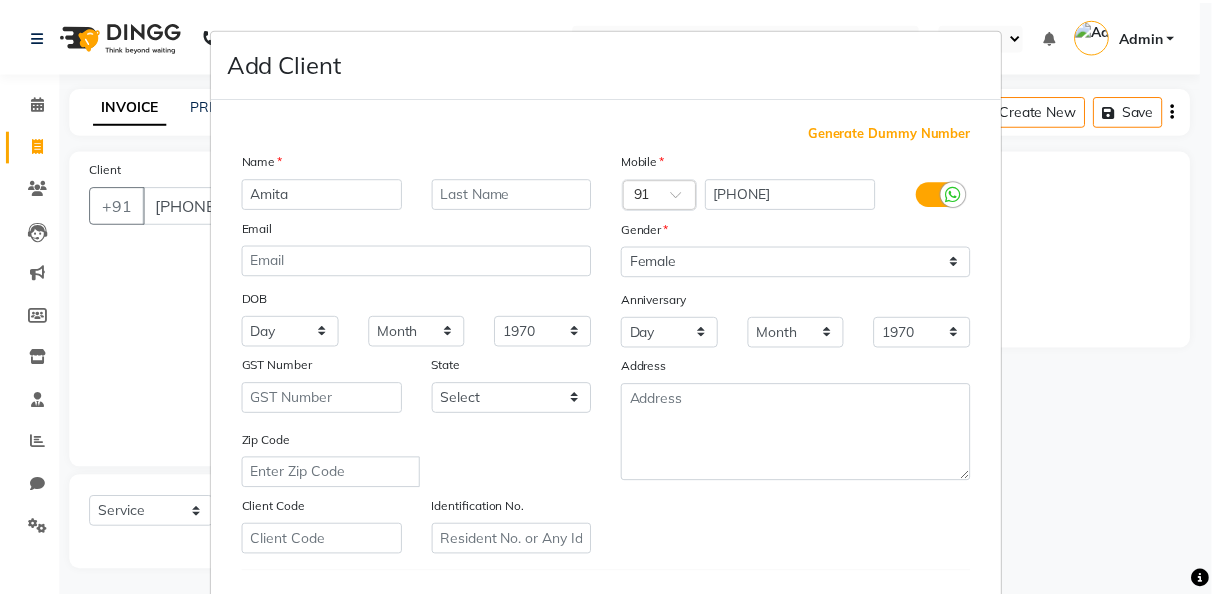 scroll, scrollTop: 321, scrollLeft: 0, axis: vertical 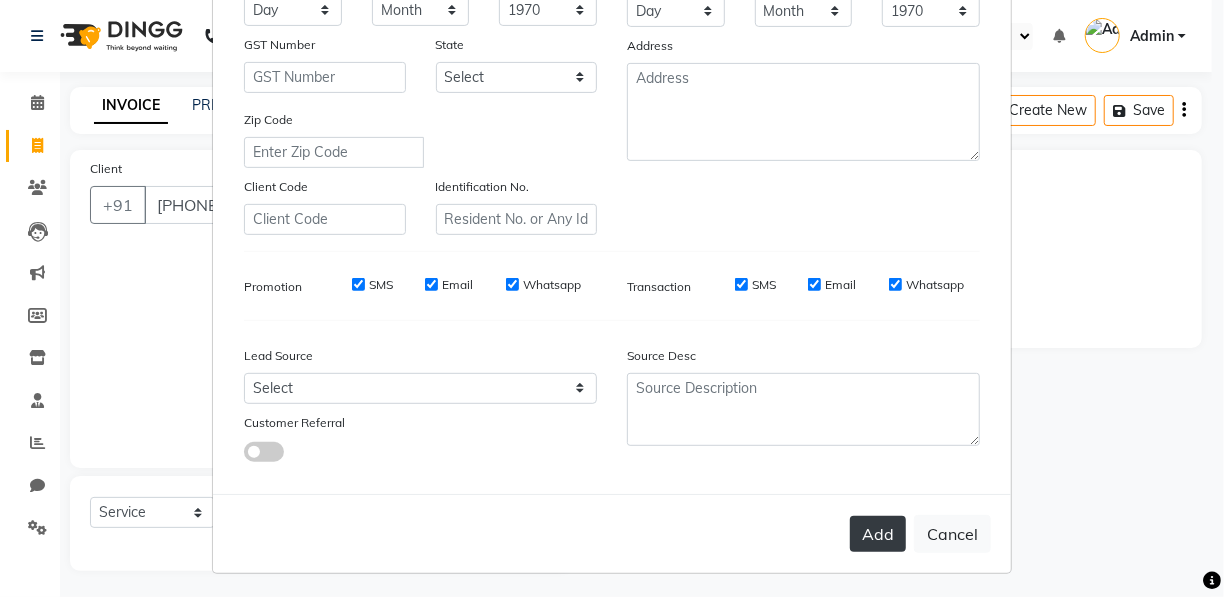 click on "Add" at bounding box center [878, 534] 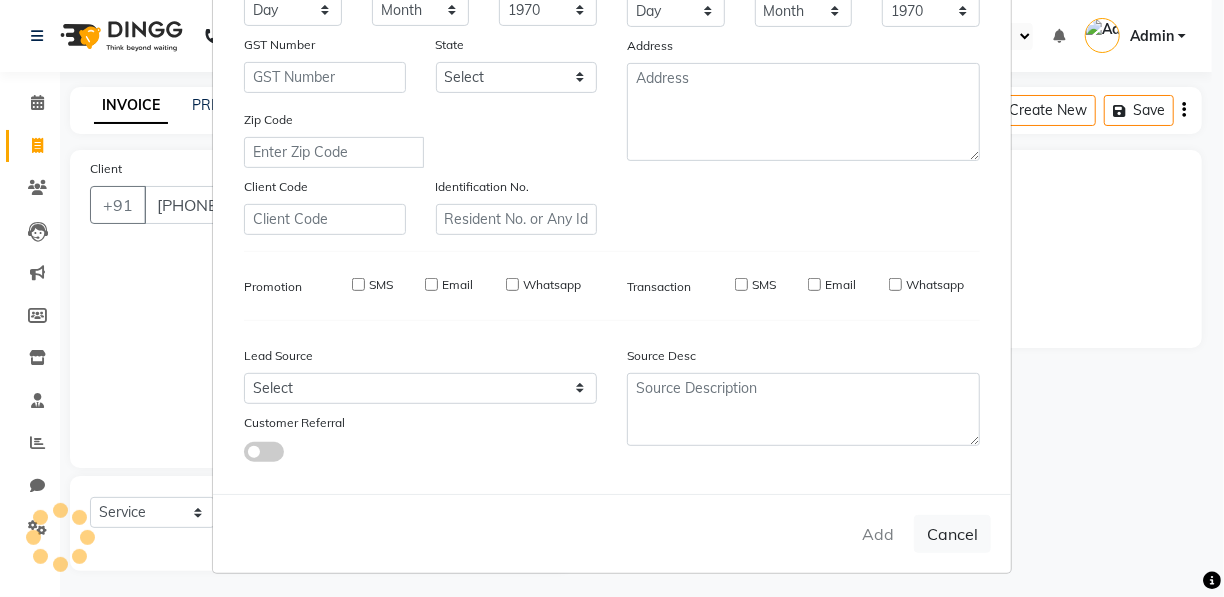 type 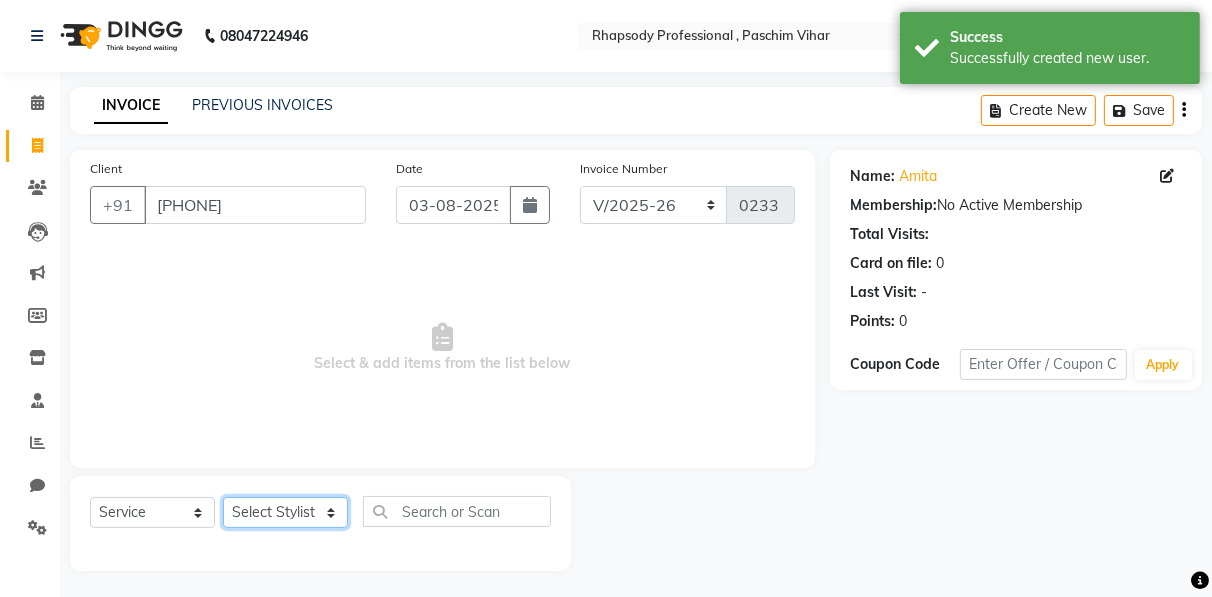 click on "Select Stylist Ahmad [FIRST] [FIRST] [FIRST] [FIRST] [FIRST] [FIRST] [FIRST] [FIRST] [FIRST] [FIRST] [FIRST]" 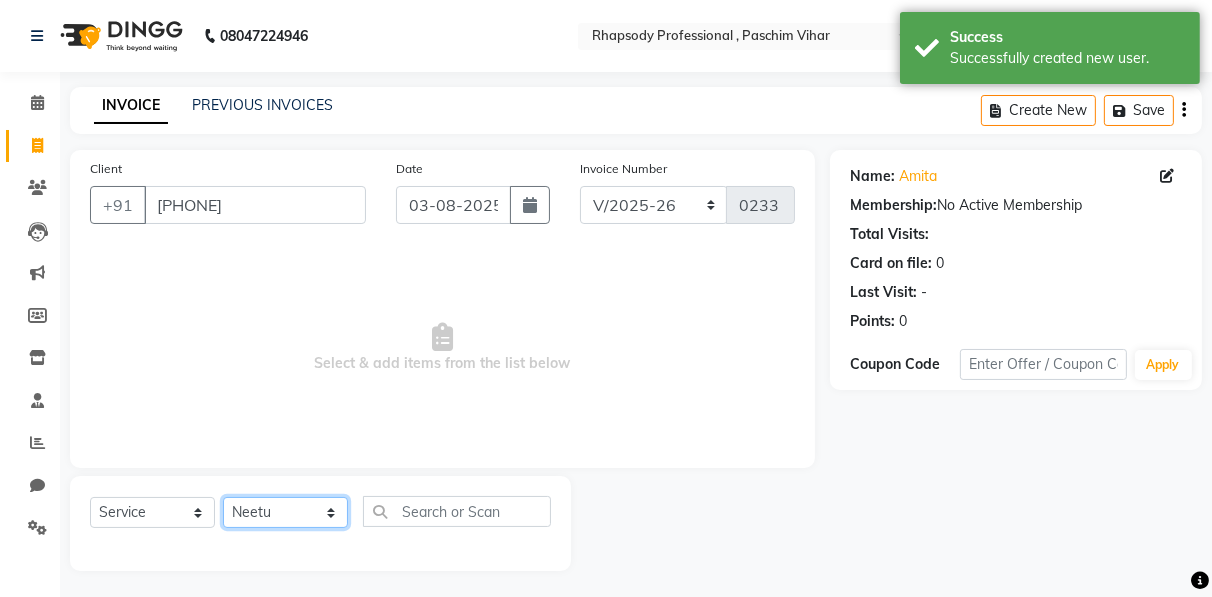 click on "Select Stylist Ahmad [FIRST] [FIRST] [FIRST] [FIRST] [FIRST] [FIRST] [FIRST] [FIRST] [FIRST] [FIRST] [FIRST]" 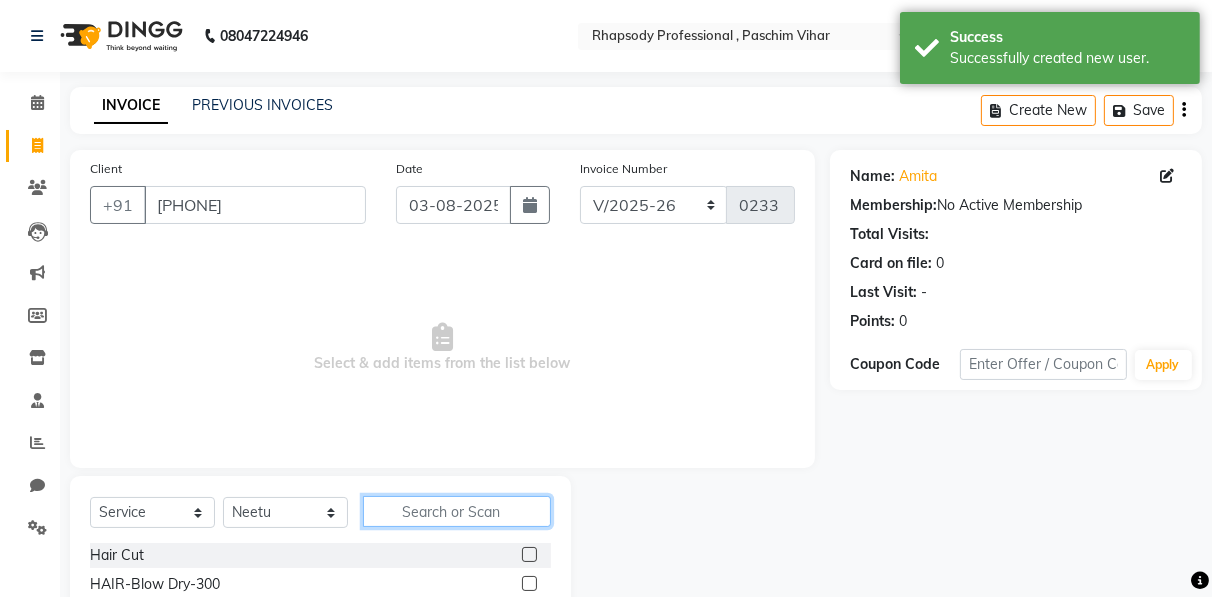 click 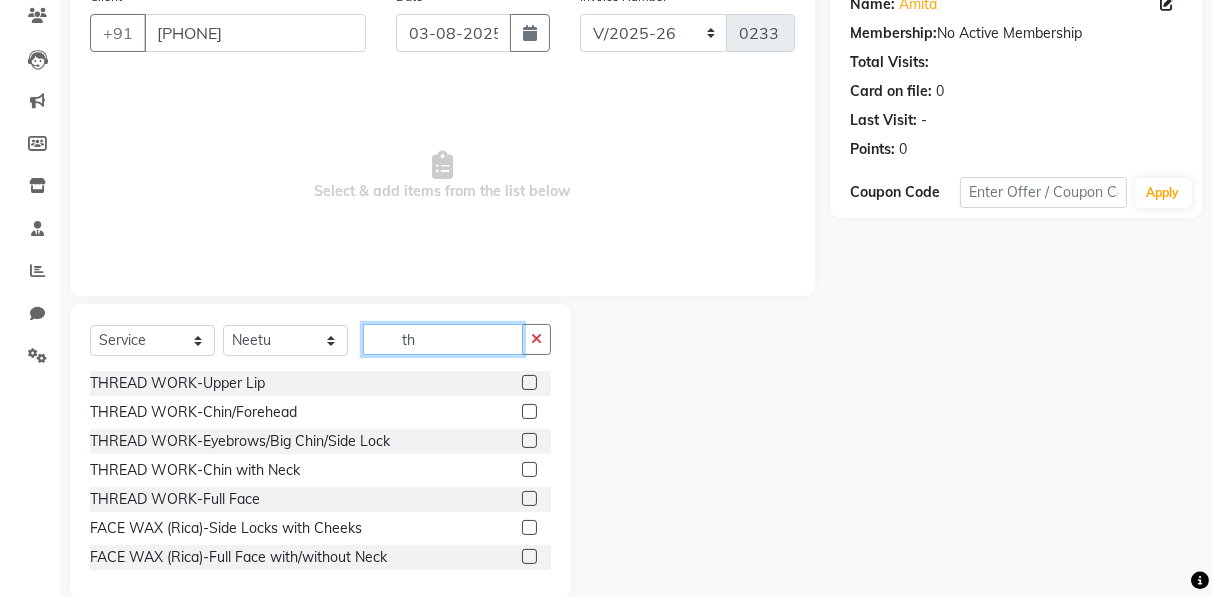 scroll, scrollTop: 202, scrollLeft: 0, axis: vertical 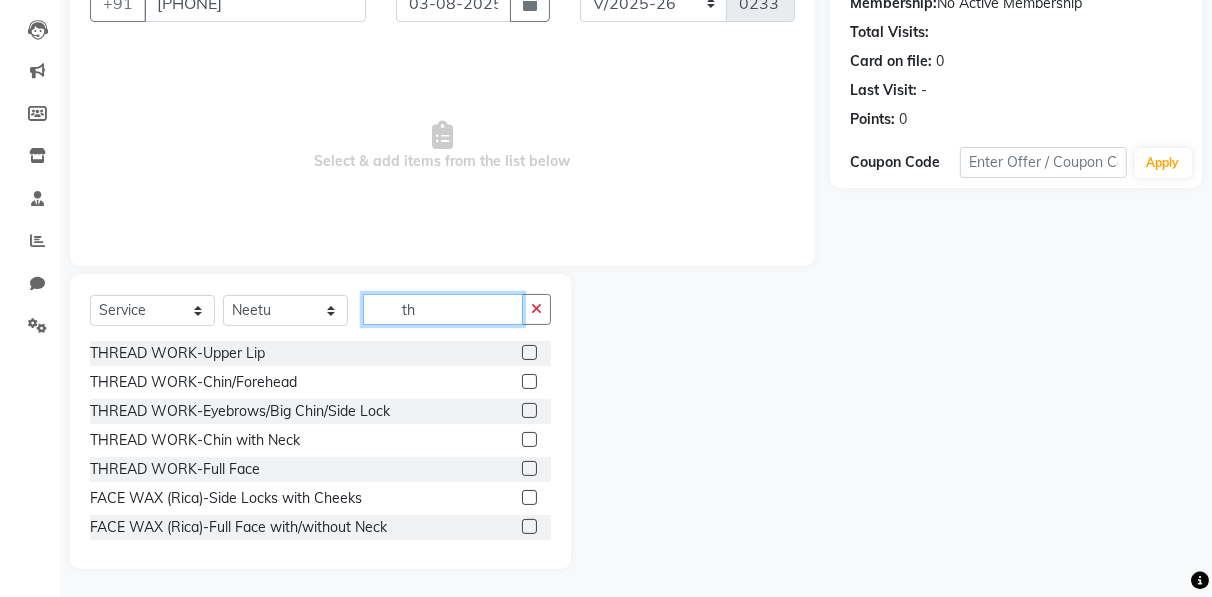 type on "th" 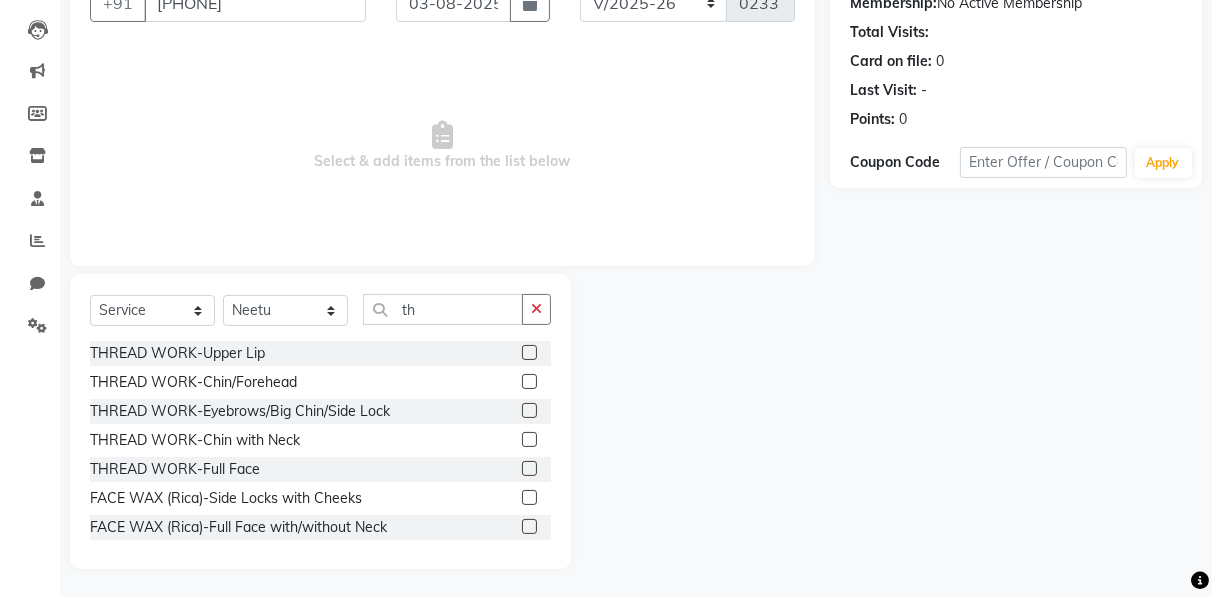 click 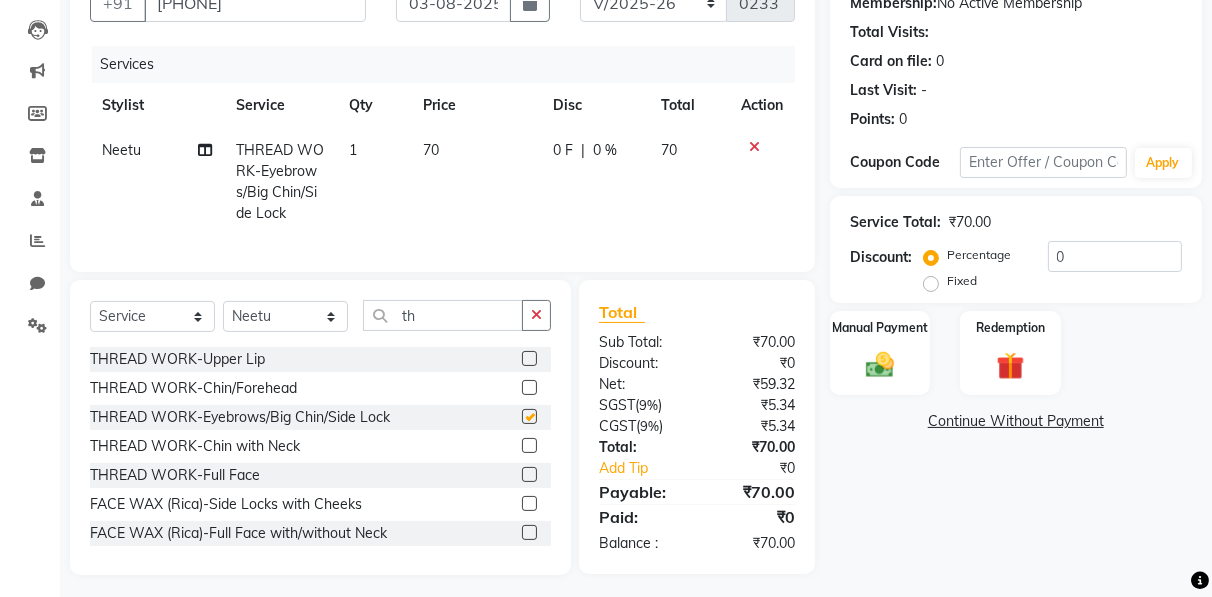 checkbox on "false" 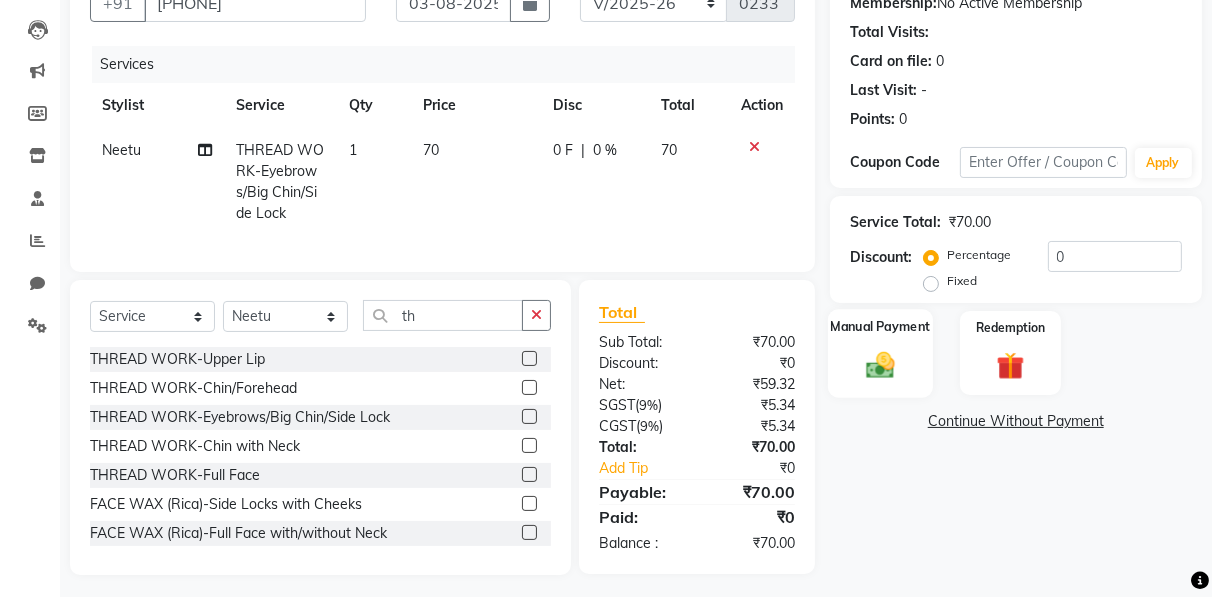 click 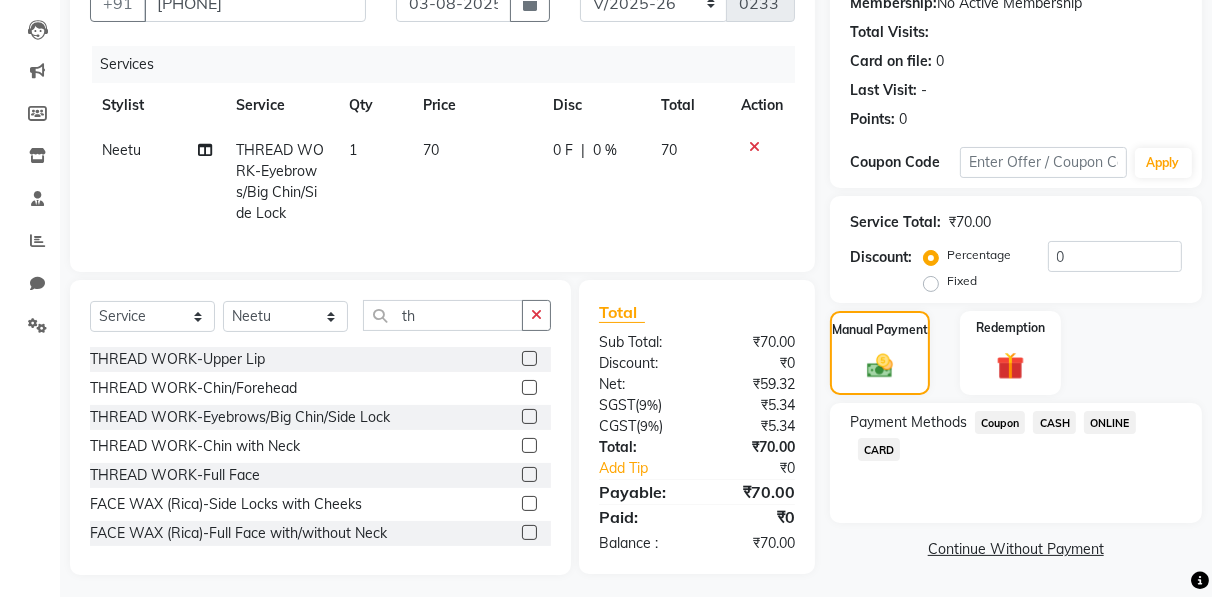 click on "CASH" 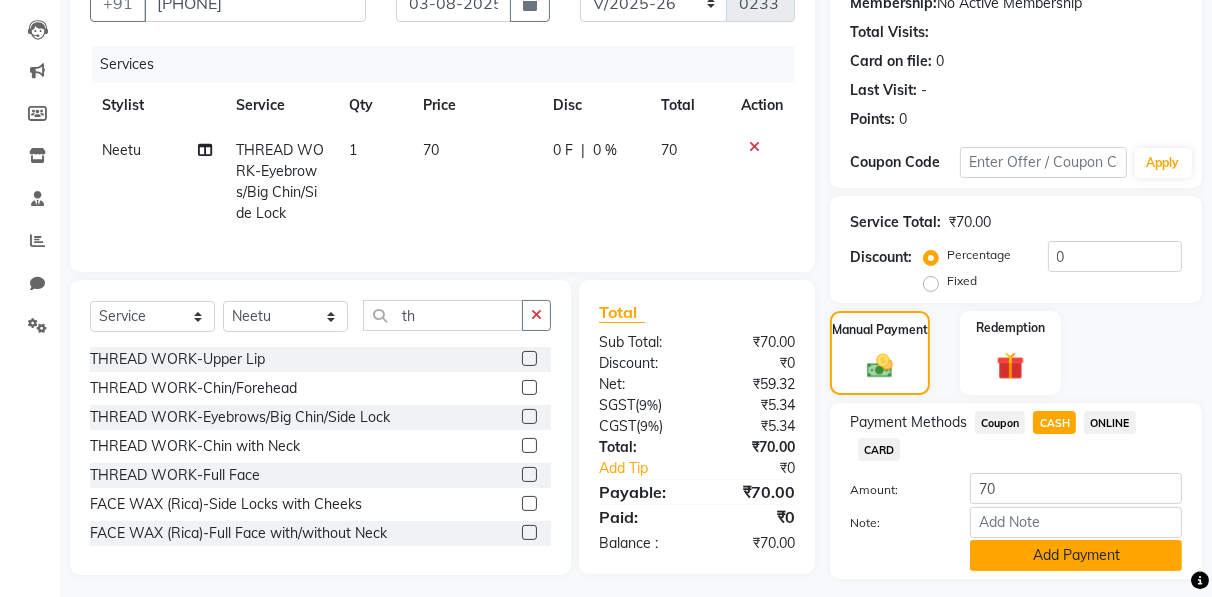 click on "Add Payment" 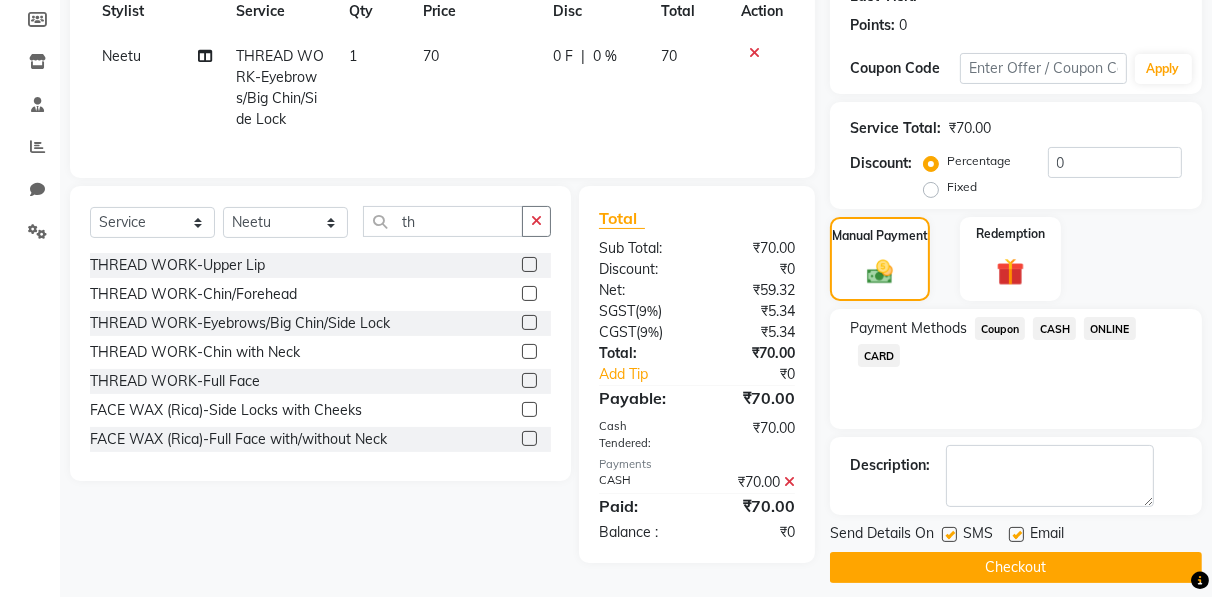 scroll, scrollTop: 310, scrollLeft: 0, axis: vertical 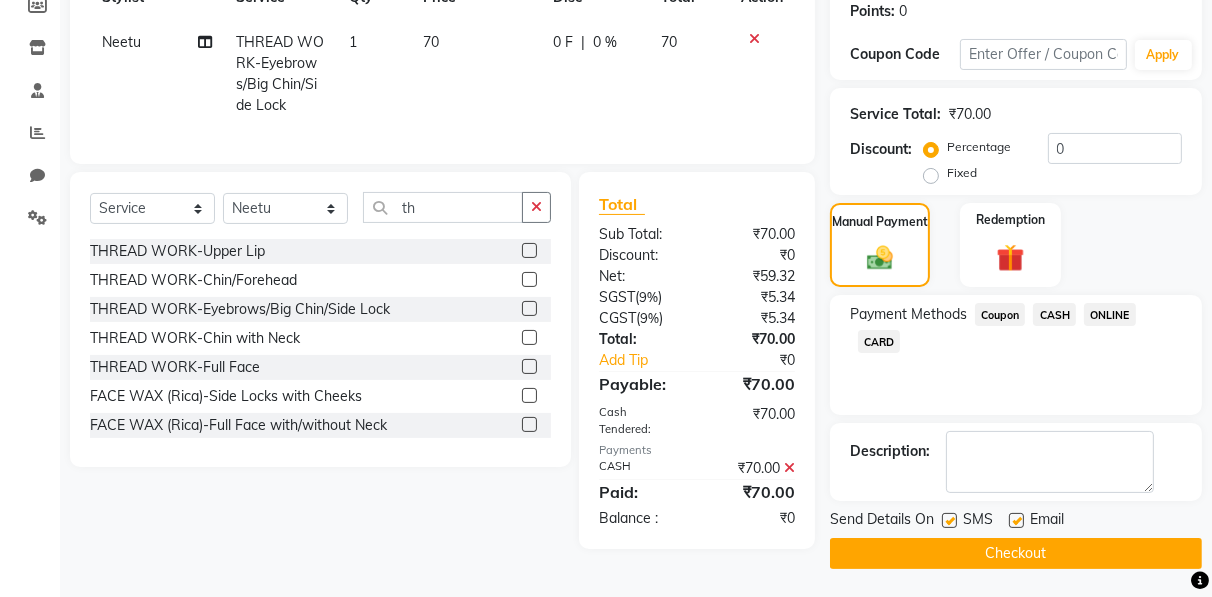 click on "Checkout" 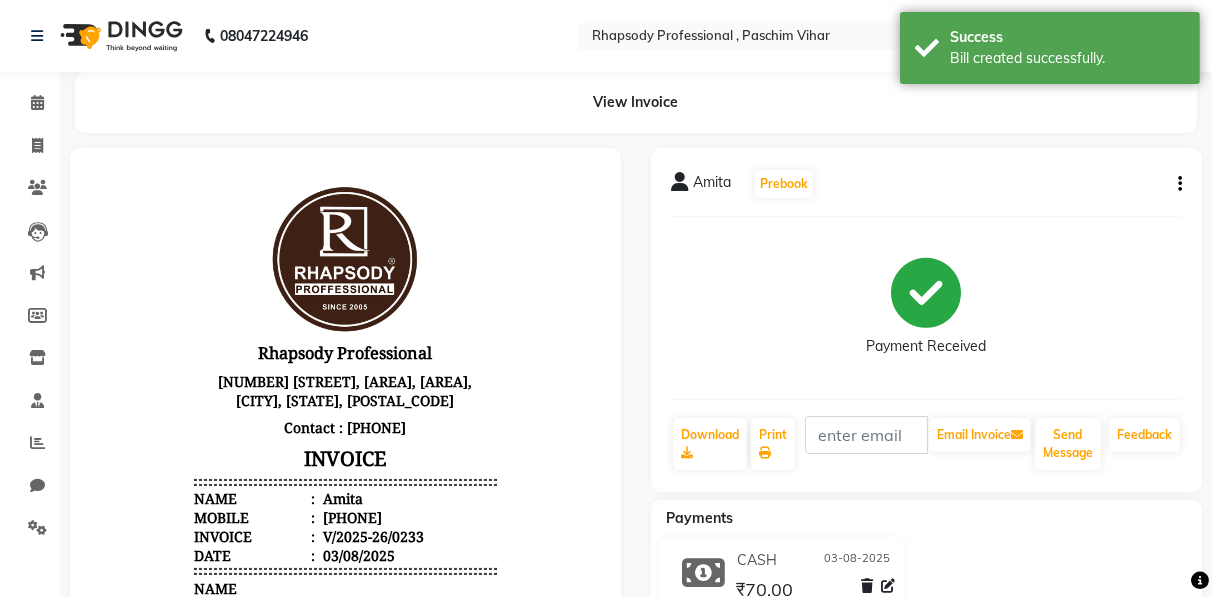 scroll, scrollTop: 0, scrollLeft: 0, axis: both 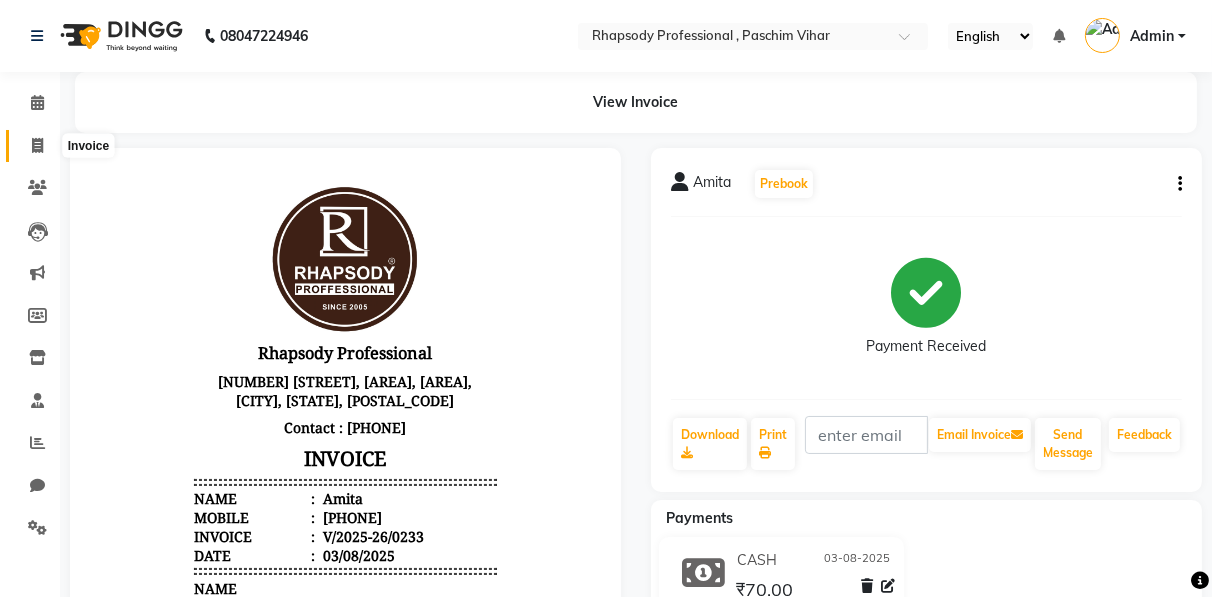click 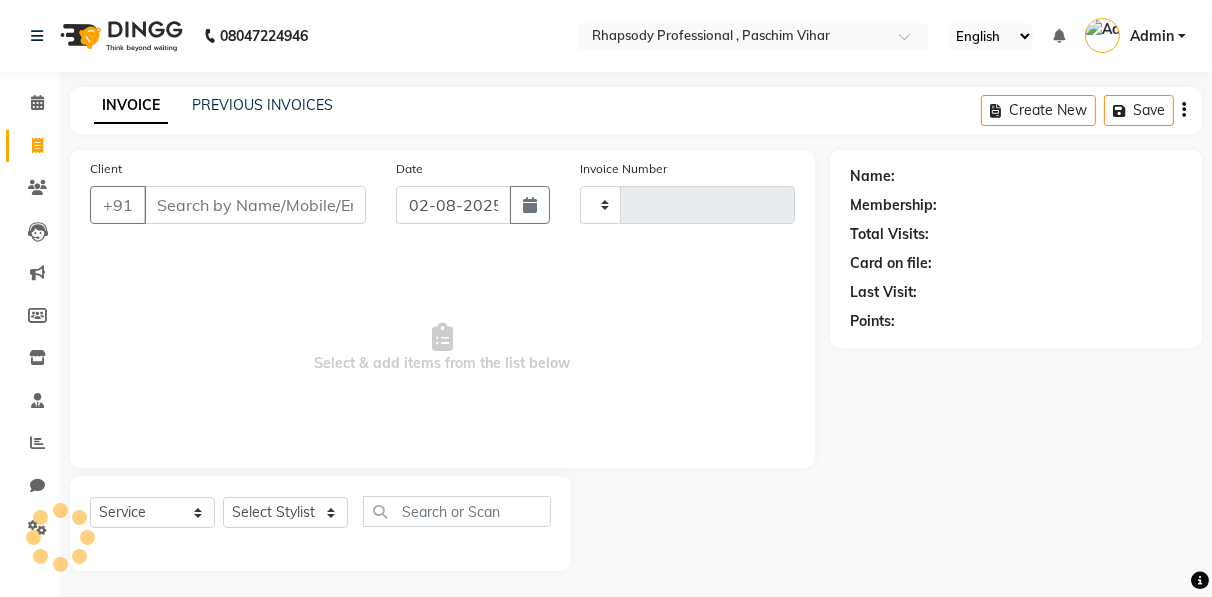 scroll, scrollTop: 3, scrollLeft: 0, axis: vertical 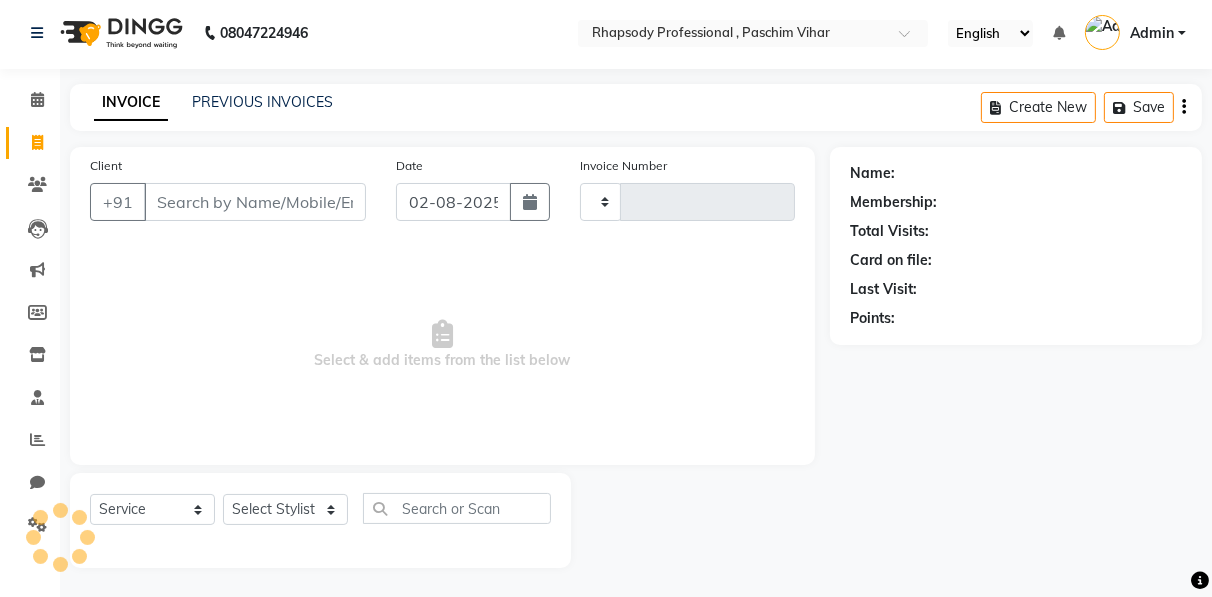 type on "0234" 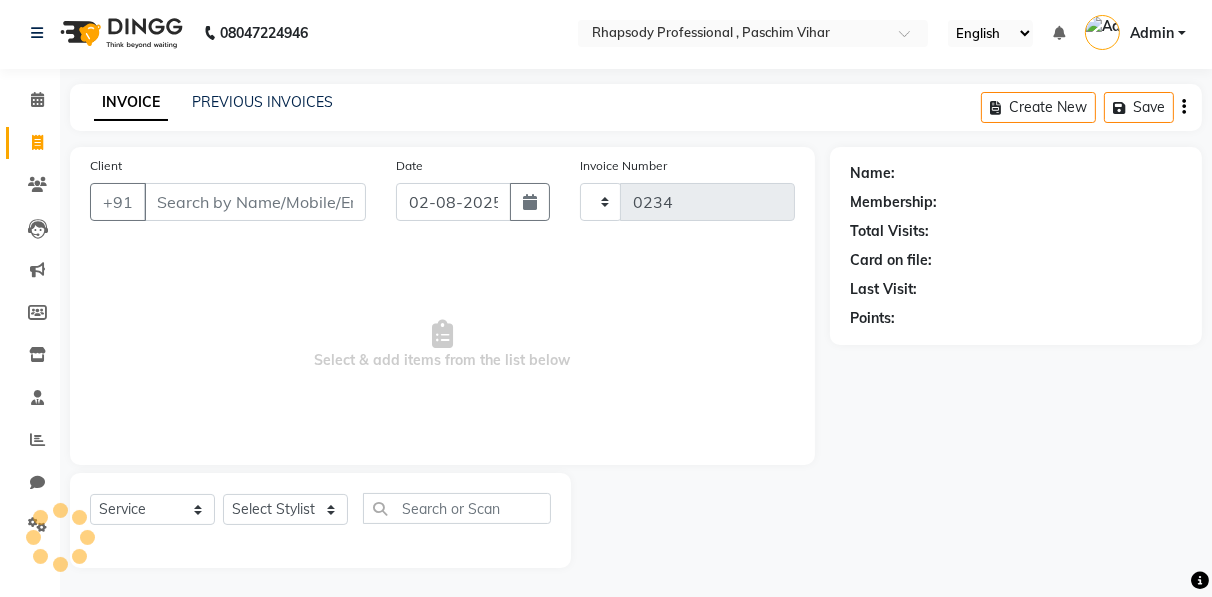 select on "8581" 